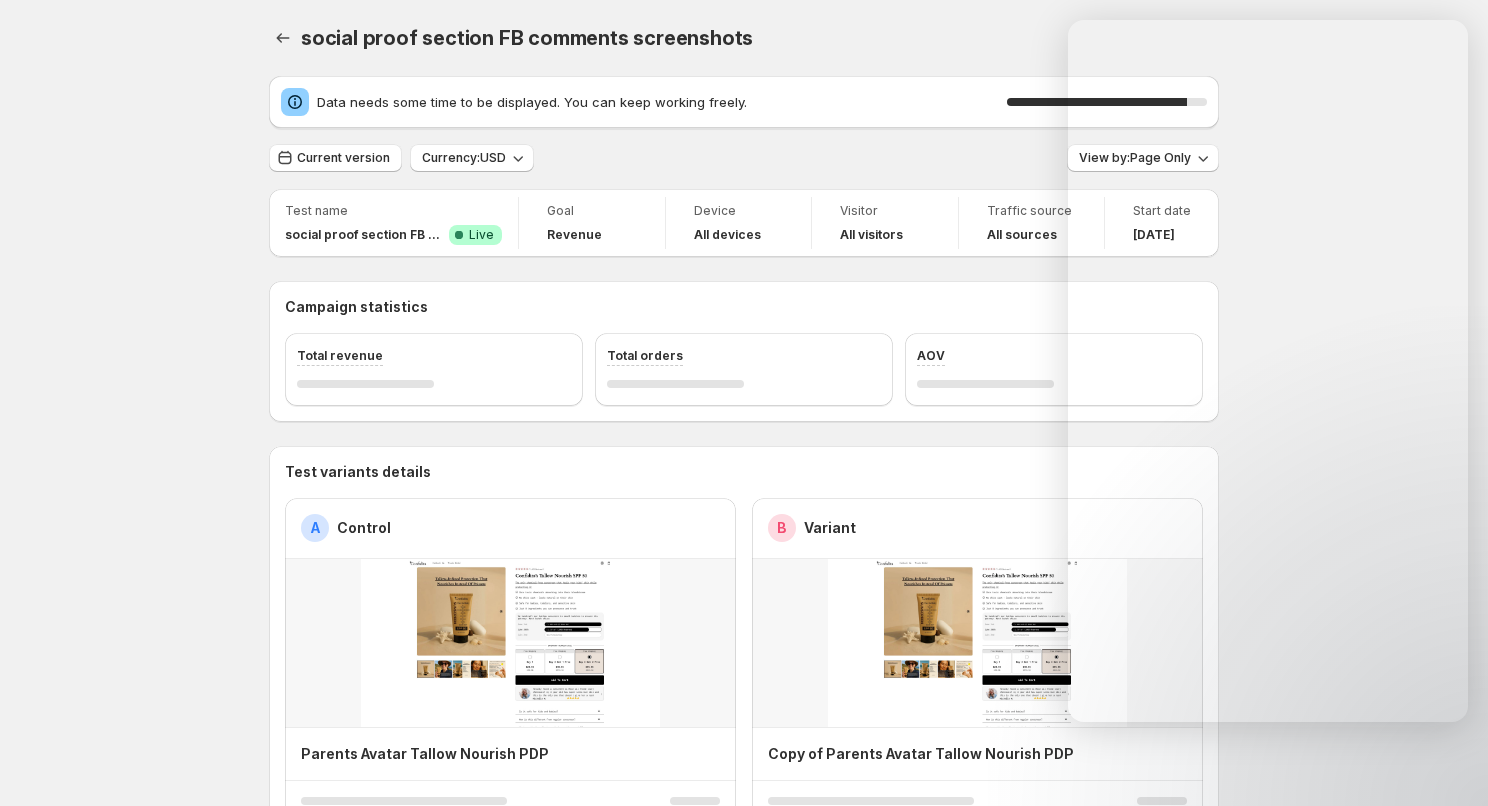 scroll, scrollTop: 413, scrollLeft: 0, axis: vertical 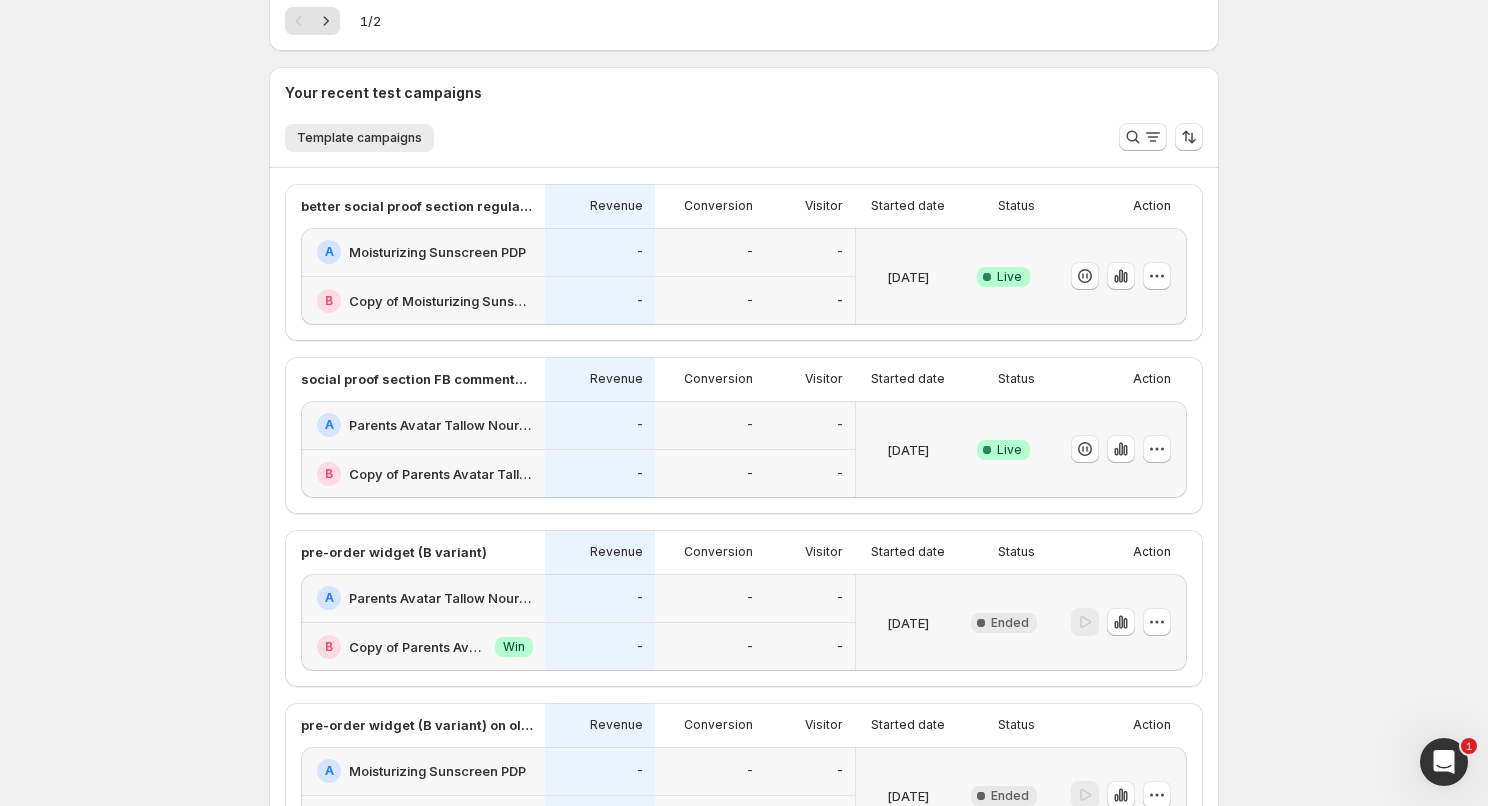 click at bounding box center (1121, 449) 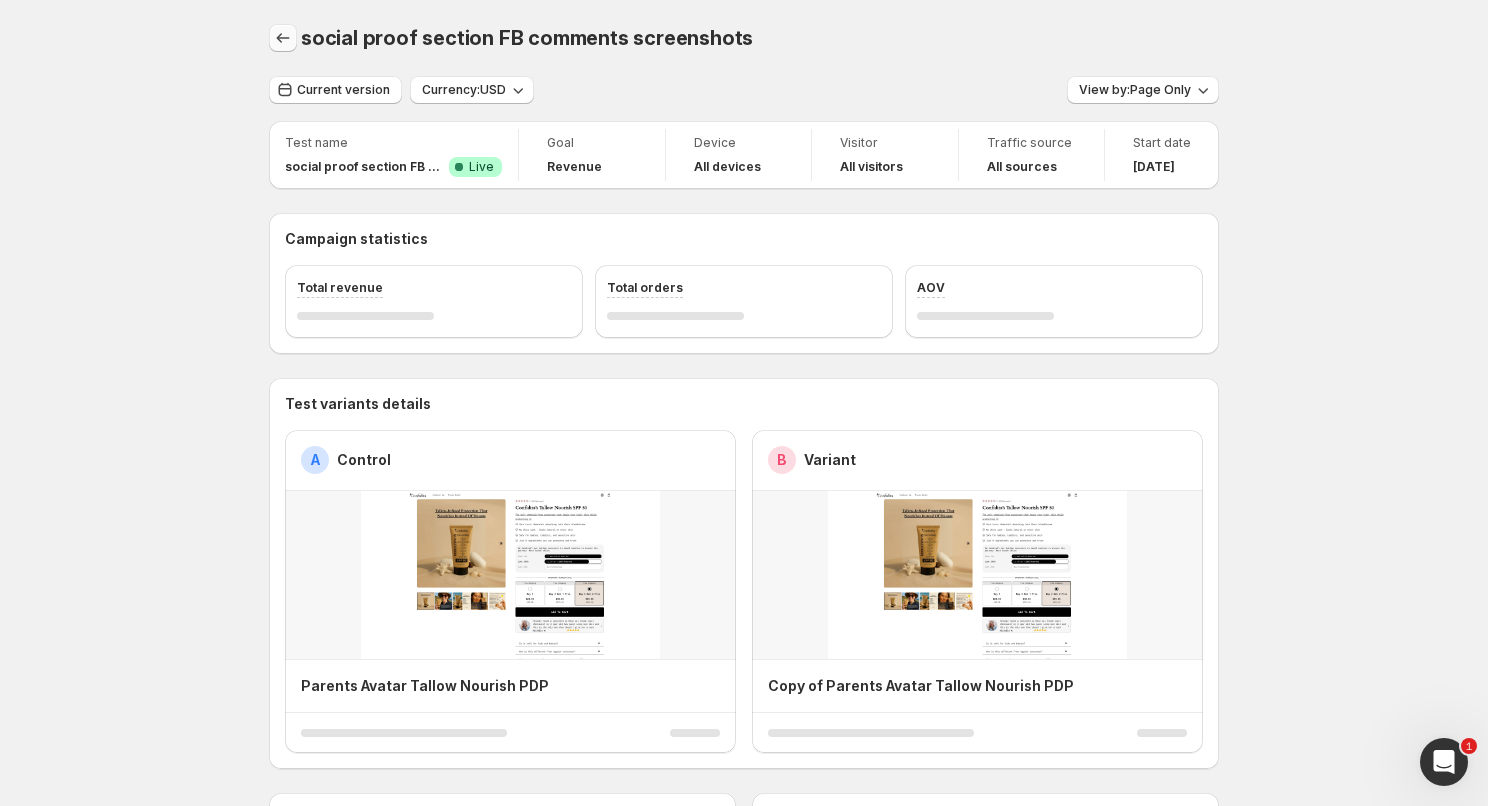 click 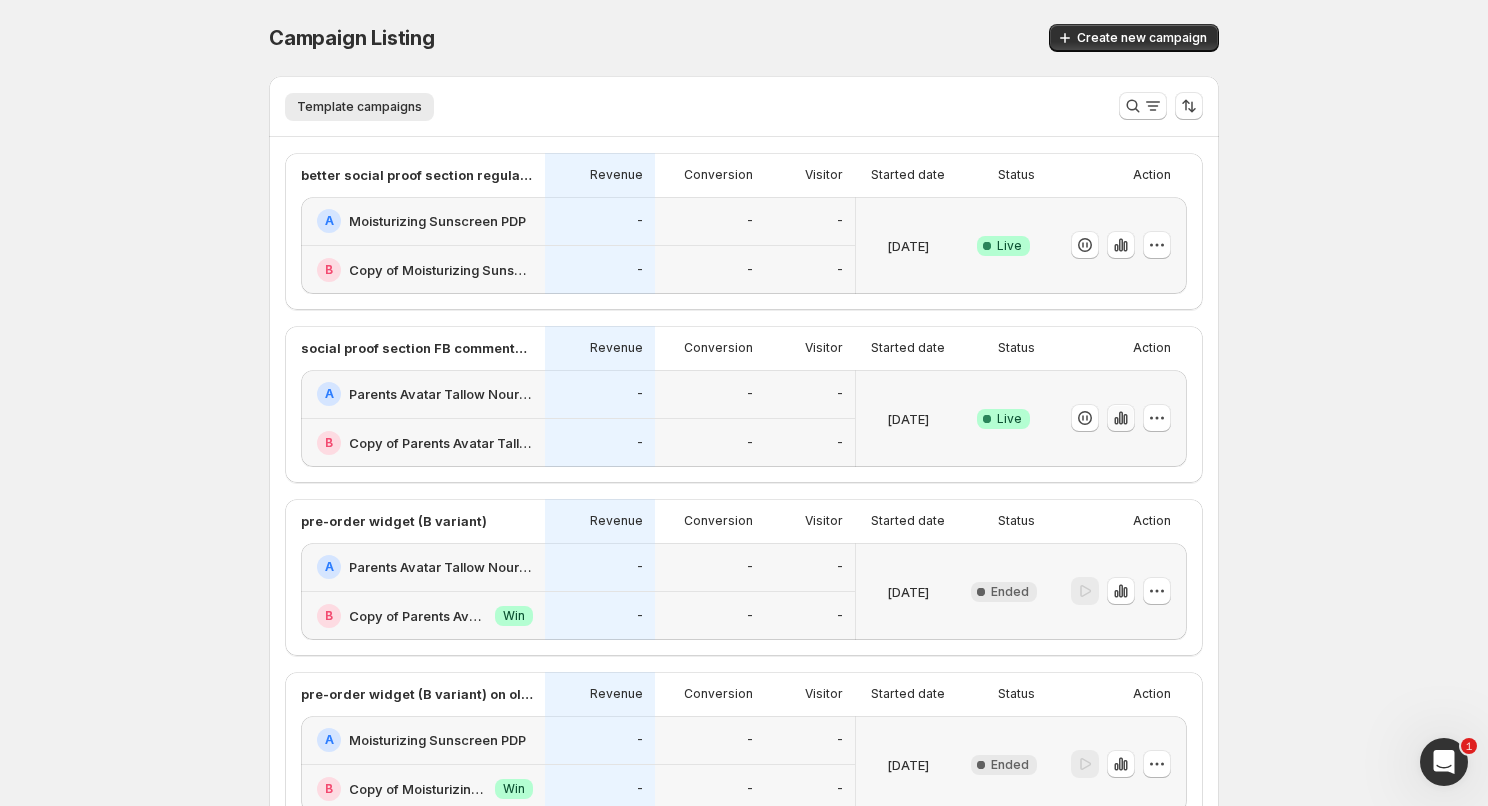 click 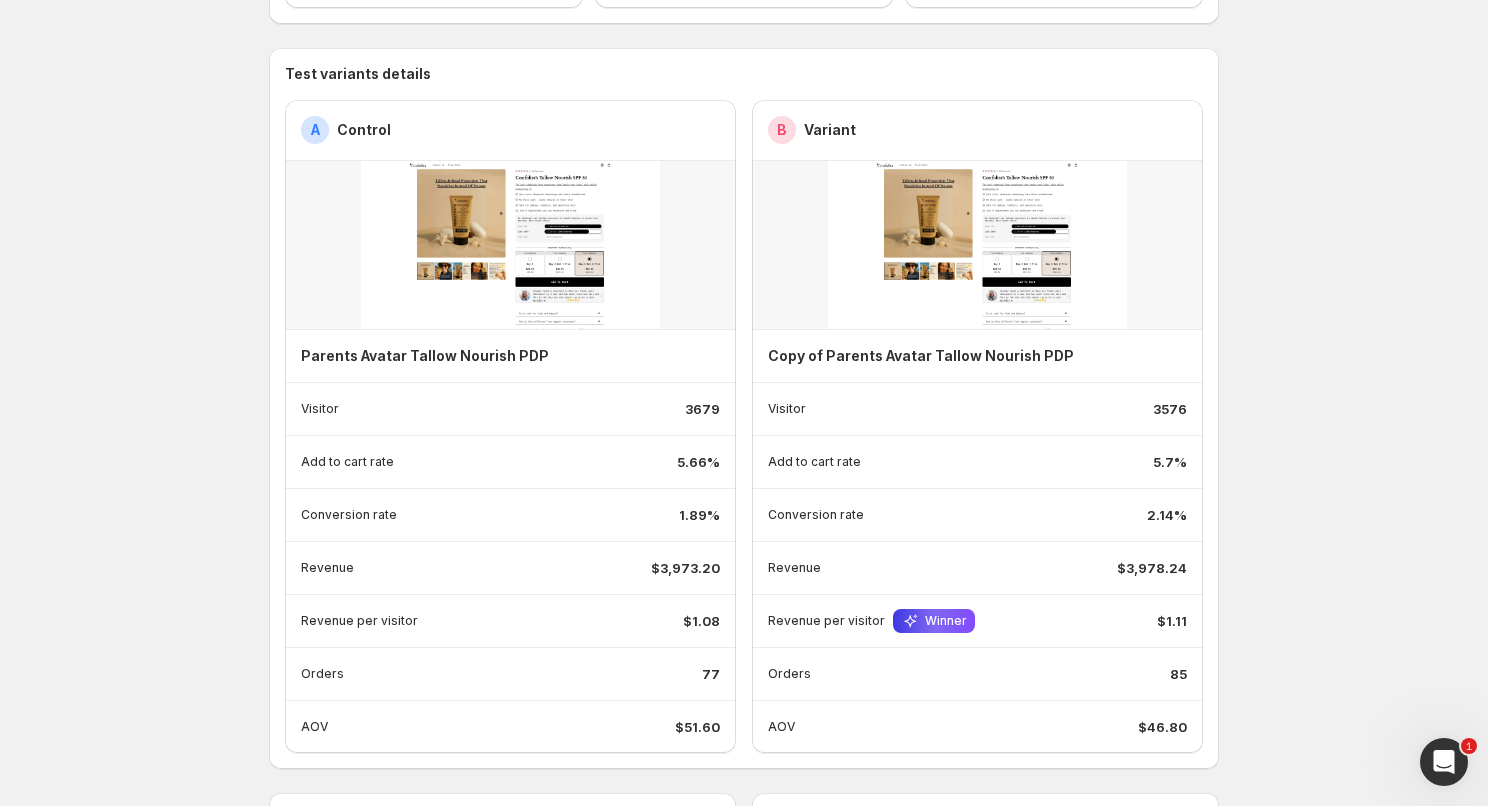 scroll, scrollTop: 334, scrollLeft: 0, axis: vertical 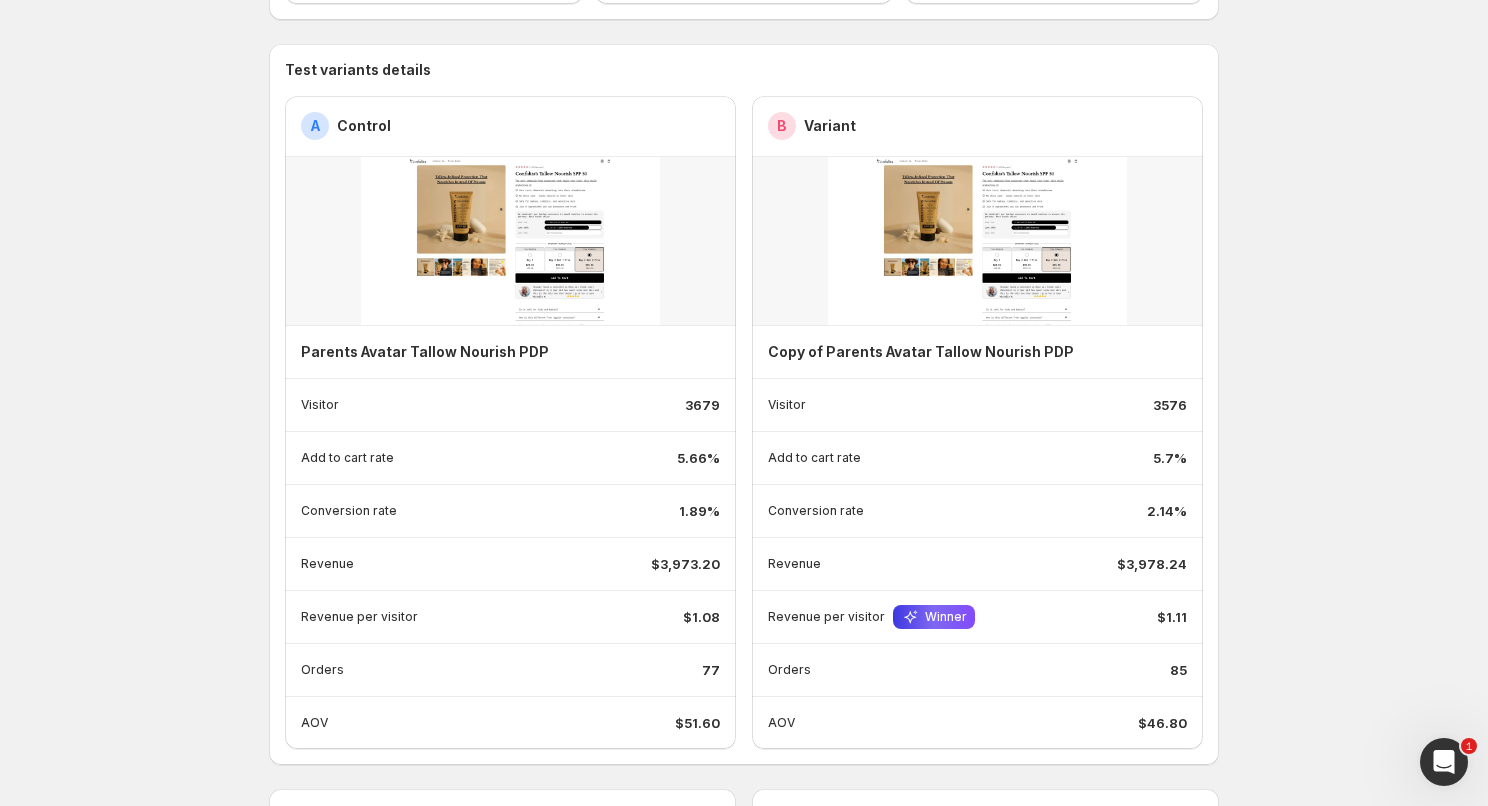 click 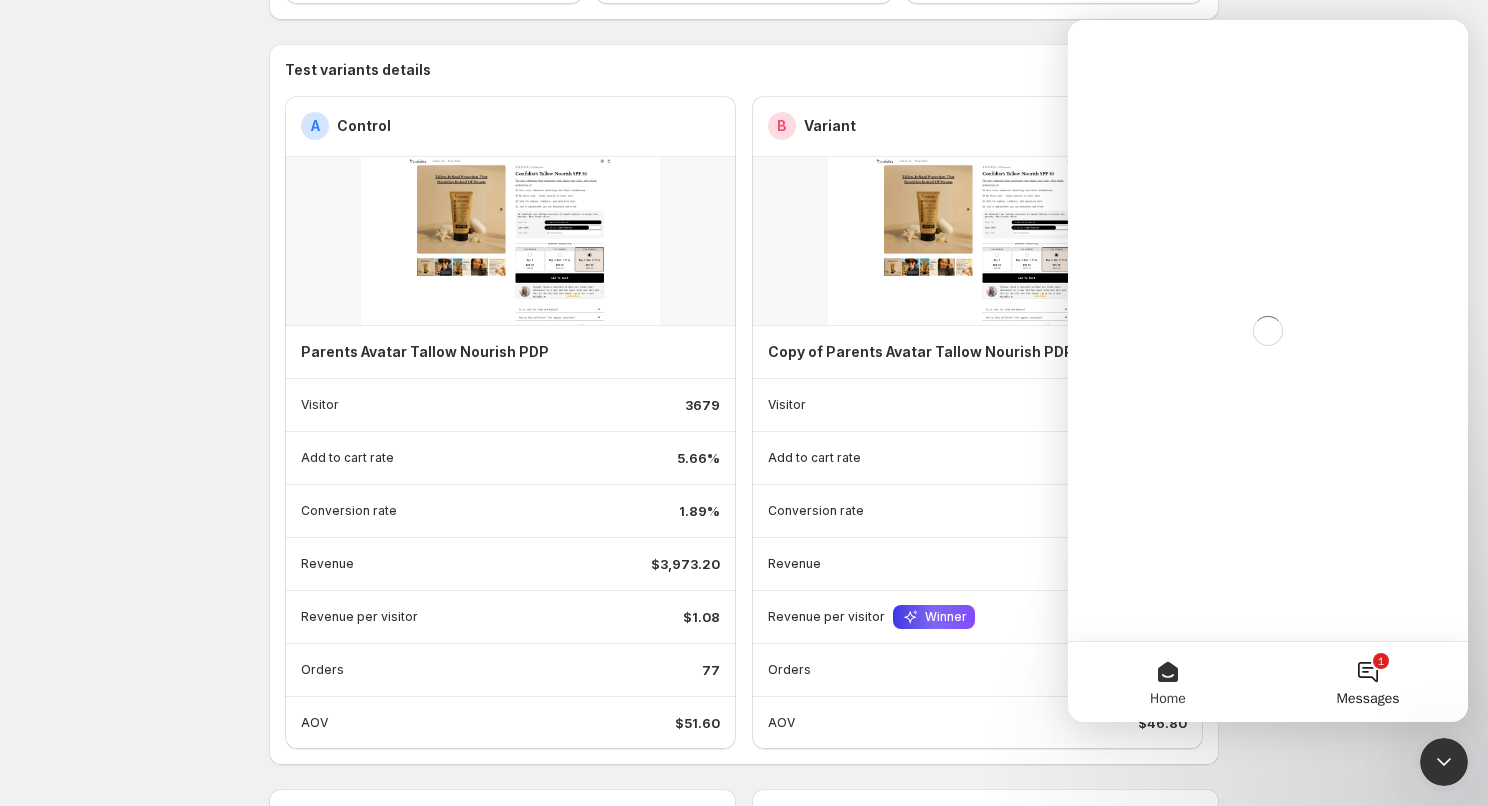 scroll, scrollTop: 0, scrollLeft: 0, axis: both 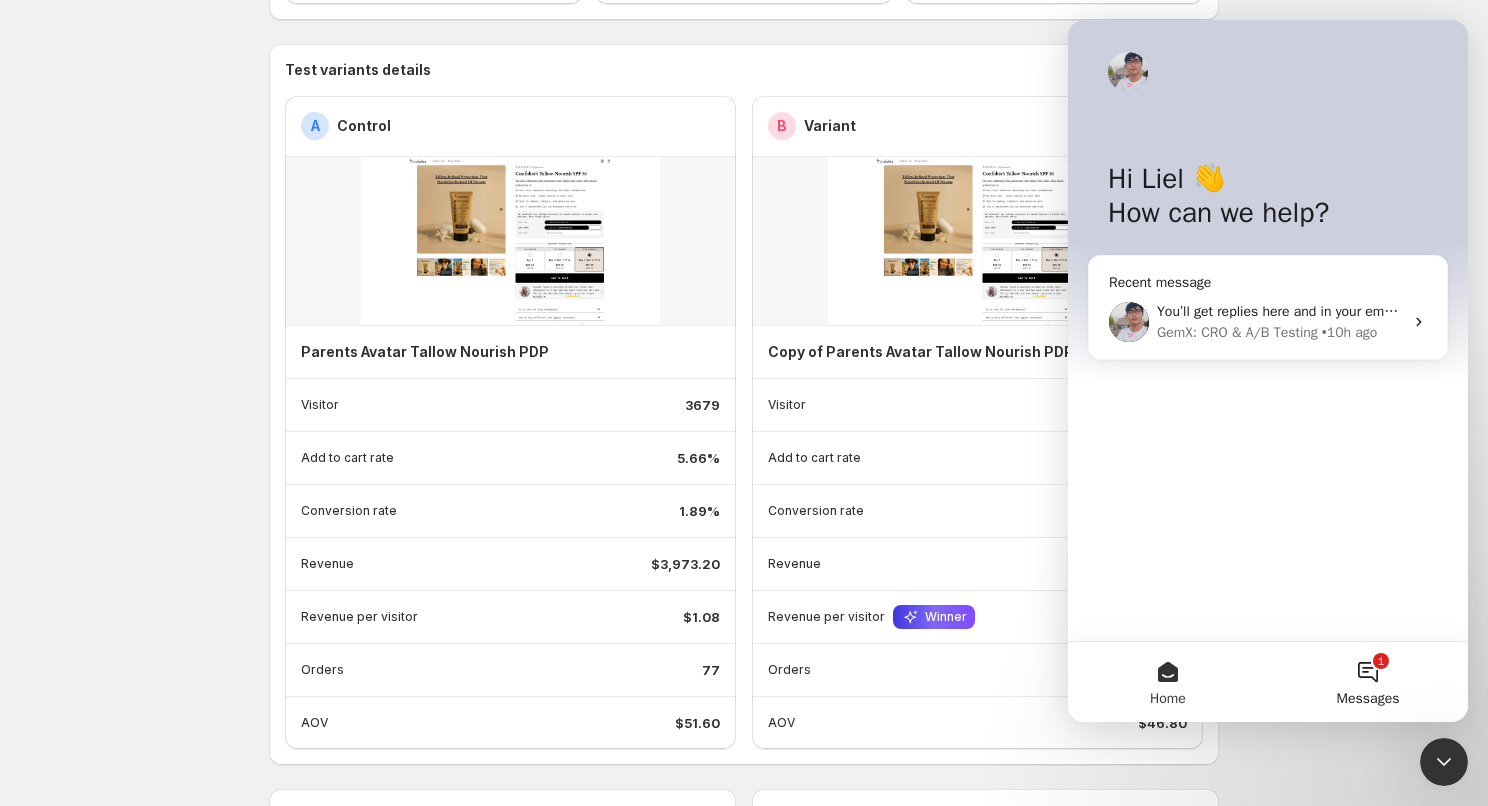 click 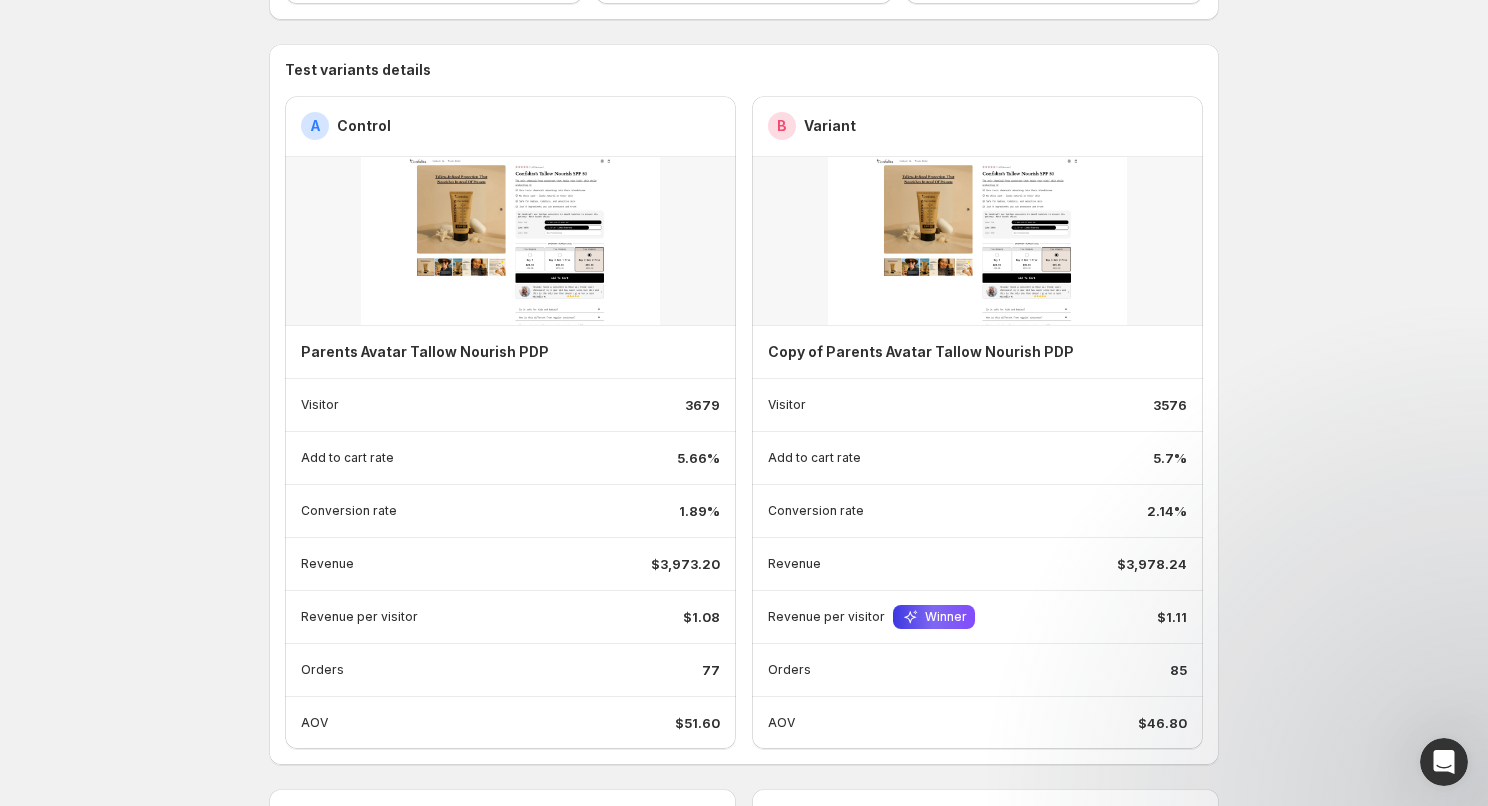 scroll, scrollTop: 0, scrollLeft: 0, axis: both 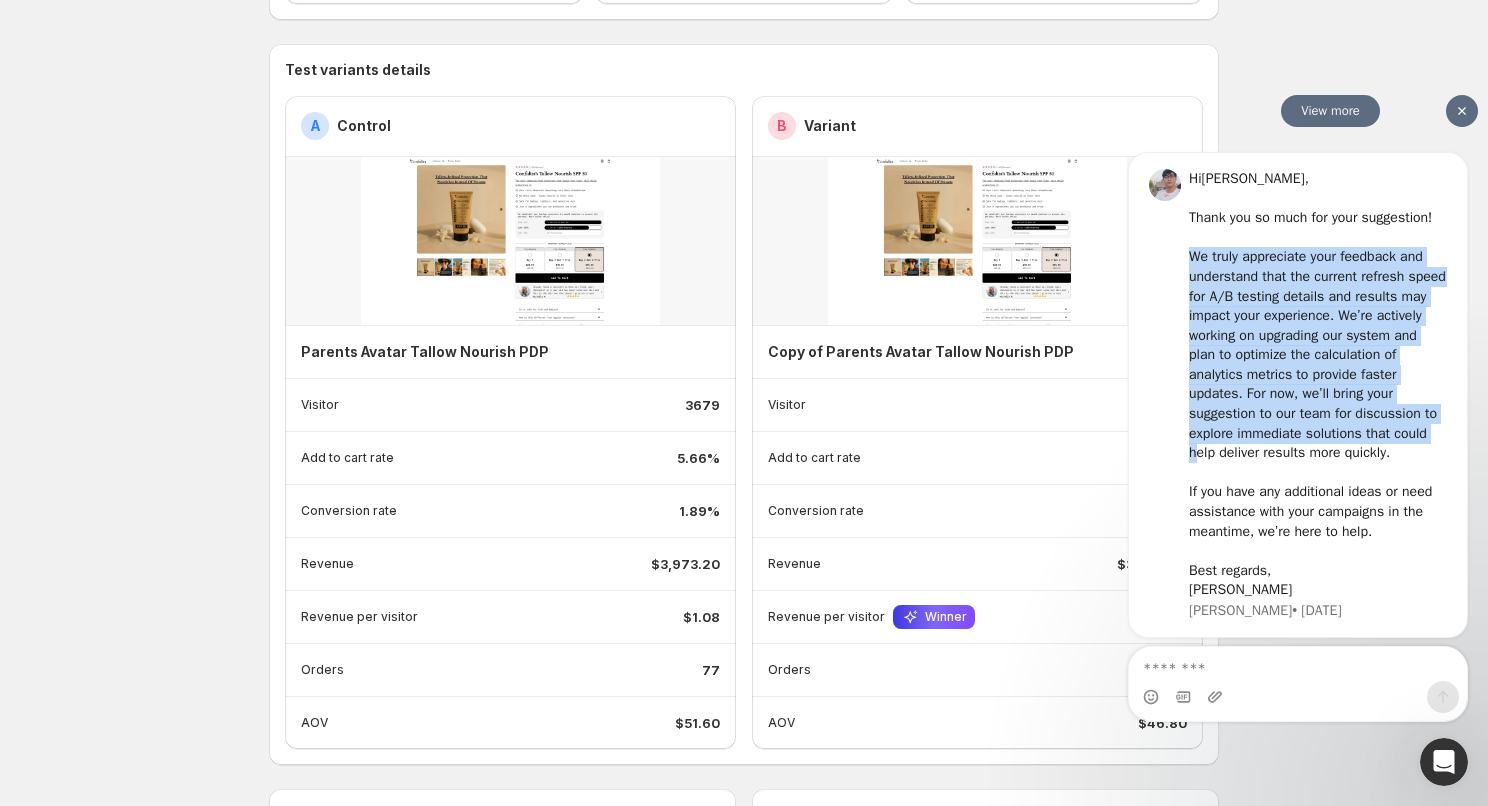 drag, startPoint x: 1309, startPoint y: 218, endPoint x: 1324, endPoint y: 432, distance: 214.52505 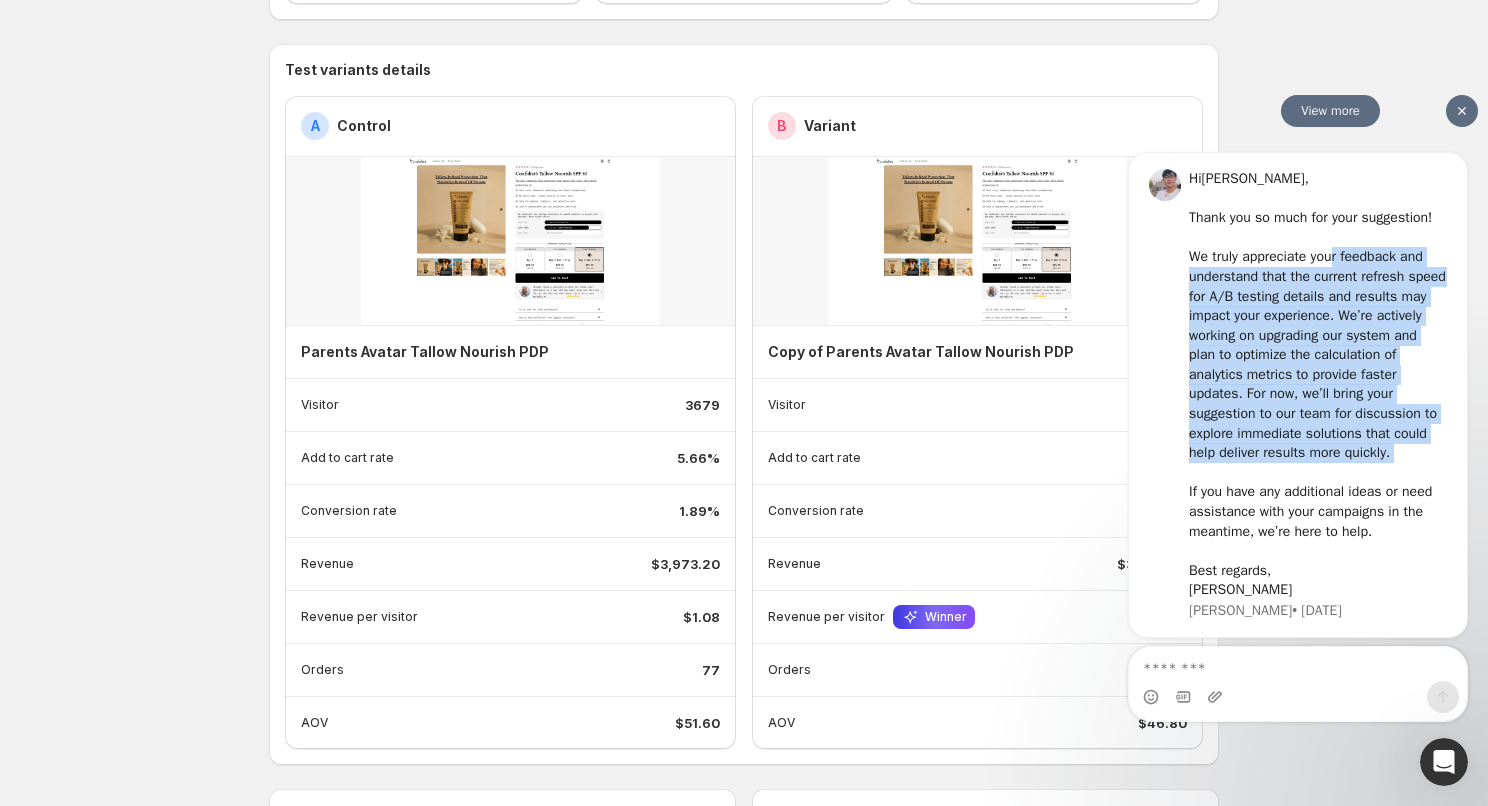 drag, startPoint x: 1339, startPoint y: 470, endPoint x: 1344, endPoint y: 239, distance: 231.05411 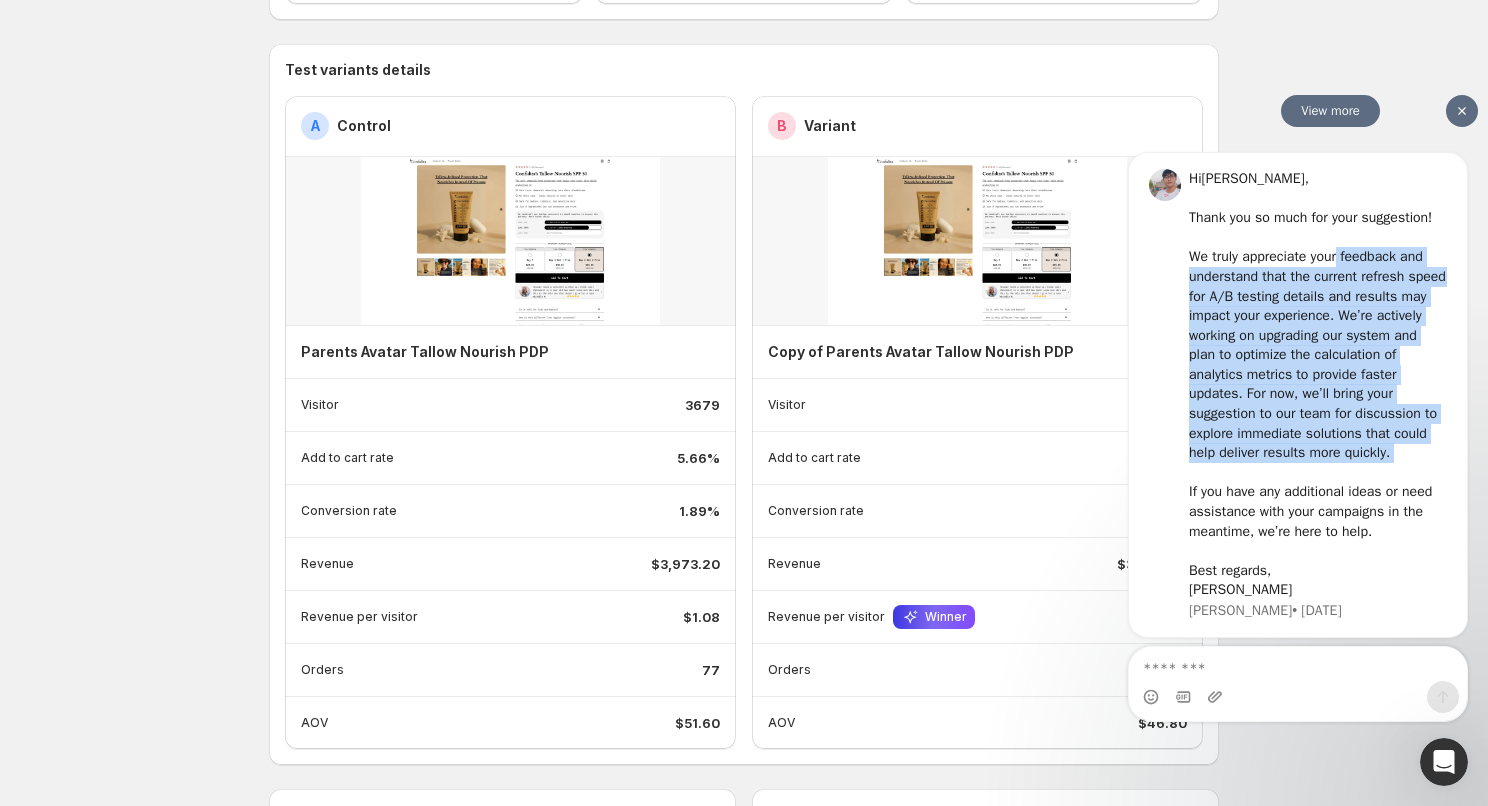 click on "We truly appreciate your feedback and understand that the current refresh speed for A/B testing details and results may impact your experience. We’re actively working on upgrading our system and plan to optimize the calculation of analytics metrics to provide faster updates. For now, we’ll bring your suggestion to our team for discussion to explore immediate solutions that could help deliver results more quickly. ​" at bounding box center [1318, 363] 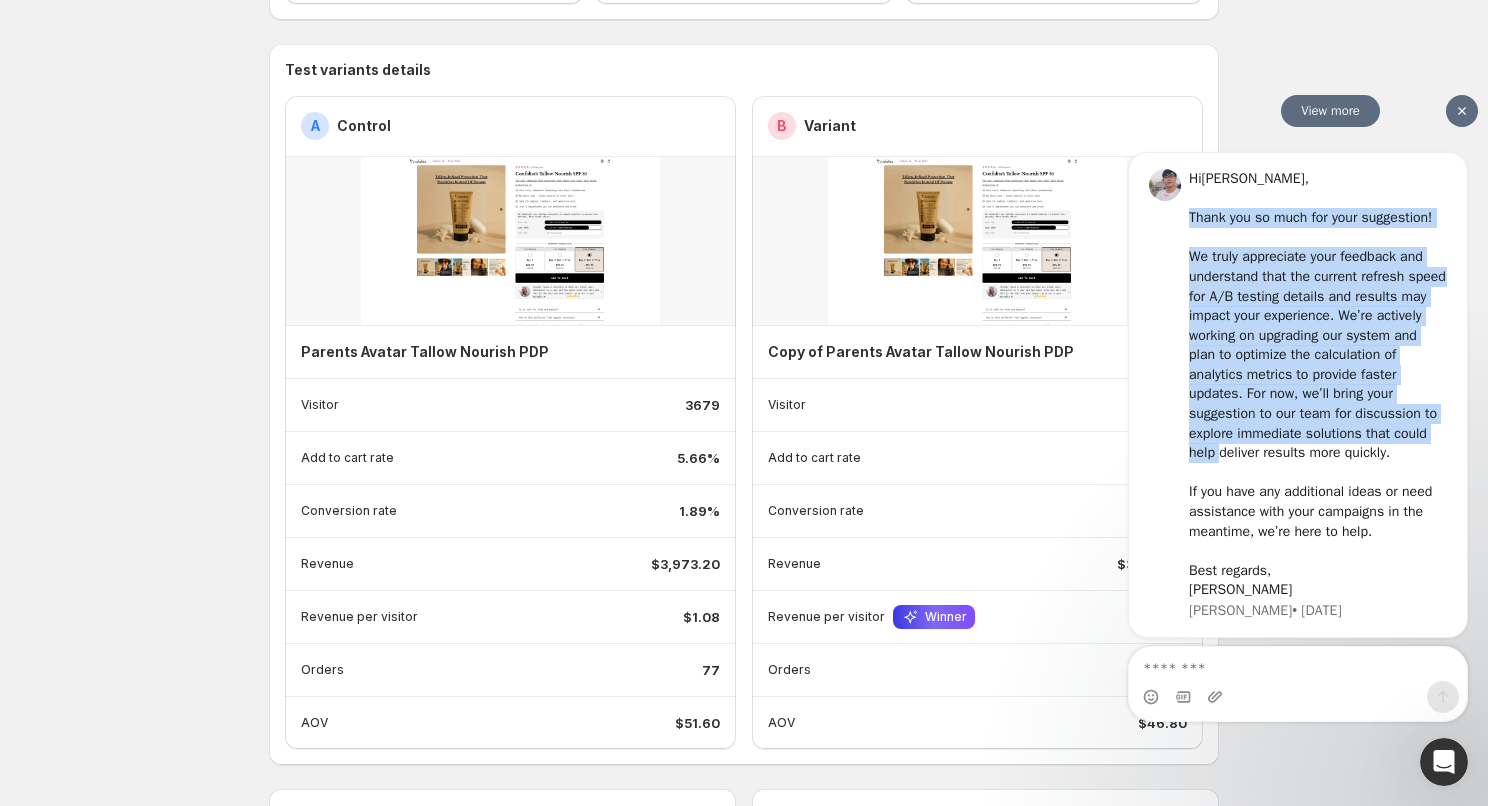 drag, startPoint x: 1353, startPoint y: 206, endPoint x: 1353, endPoint y: 434, distance: 228 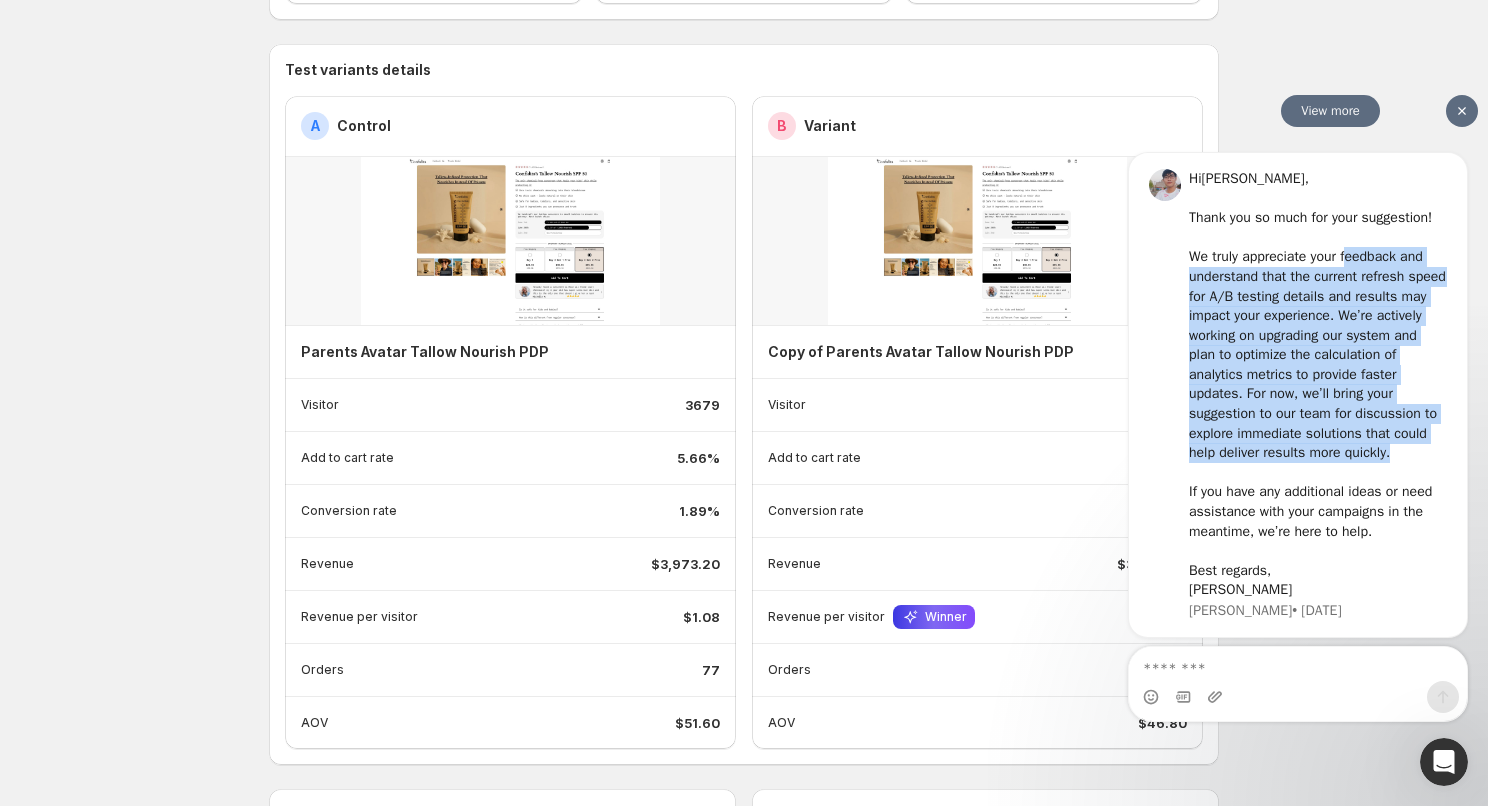 drag, startPoint x: 1353, startPoint y: 443, endPoint x: 1353, endPoint y: 229, distance: 214 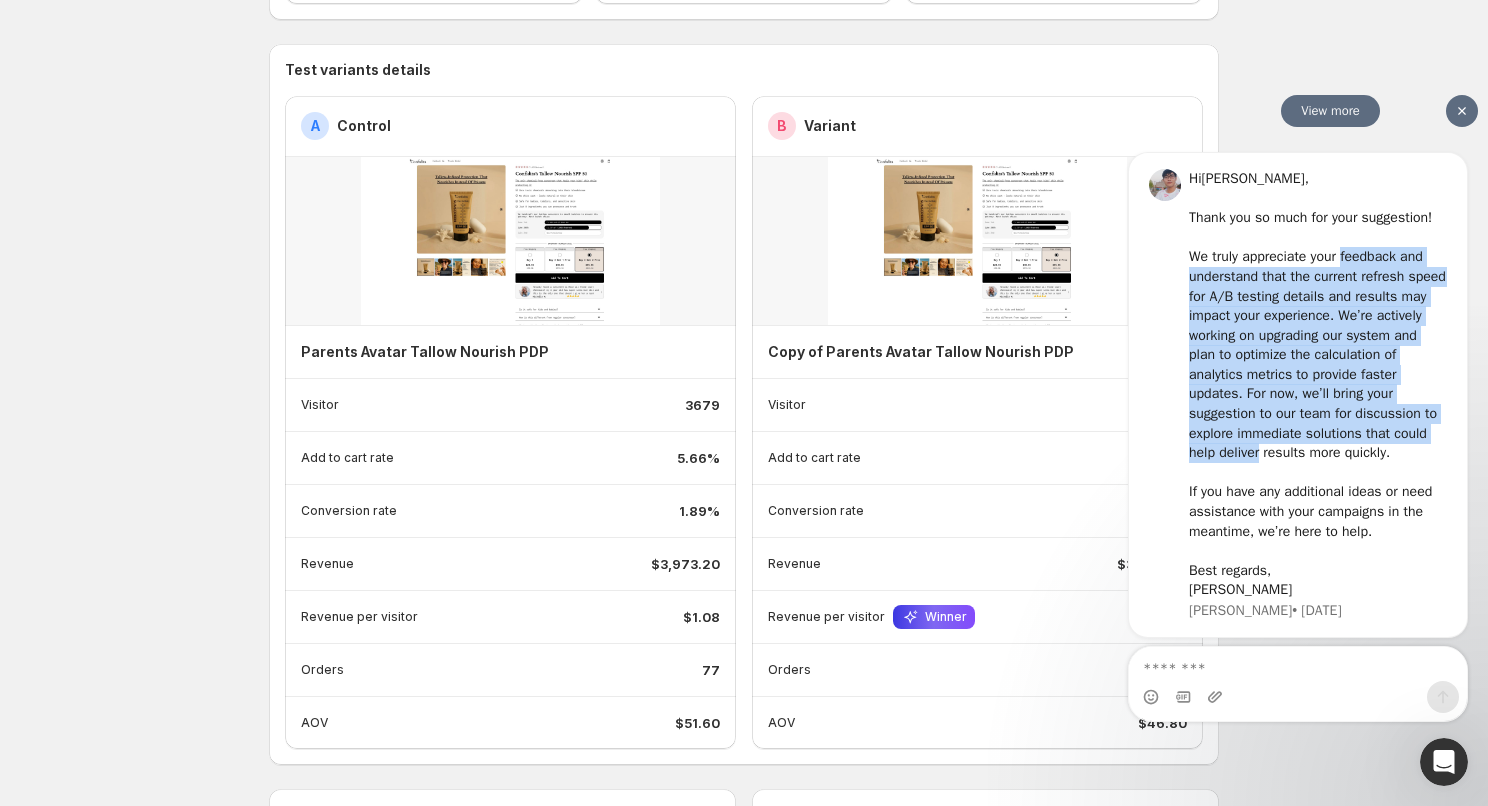 drag, startPoint x: 1353, startPoint y: 229, endPoint x: 1353, endPoint y: 441, distance: 212 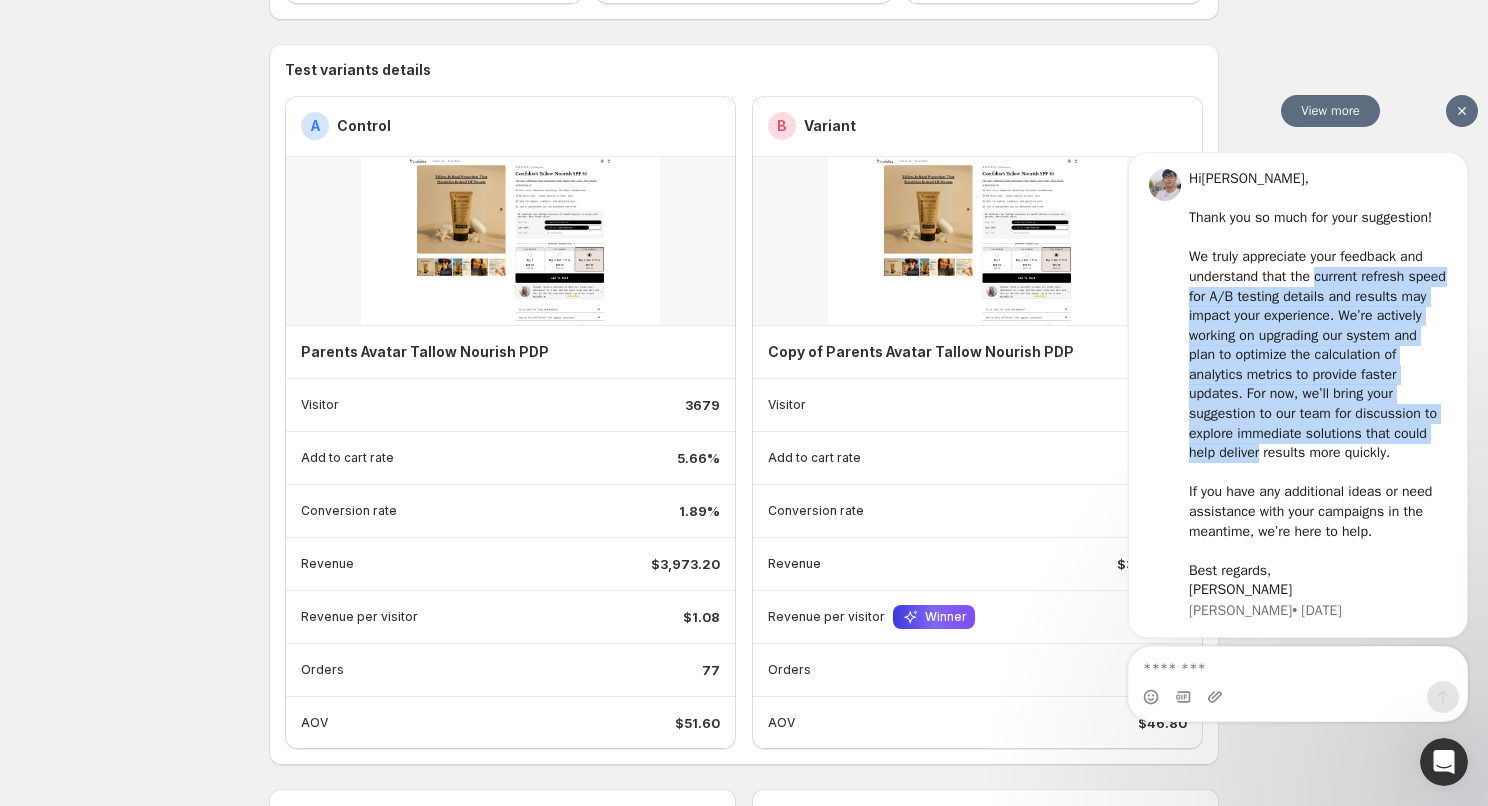 drag, startPoint x: 1353, startPoint y: 441, endPoint x: 1355, endPoint y: 259, distance: 182.01099 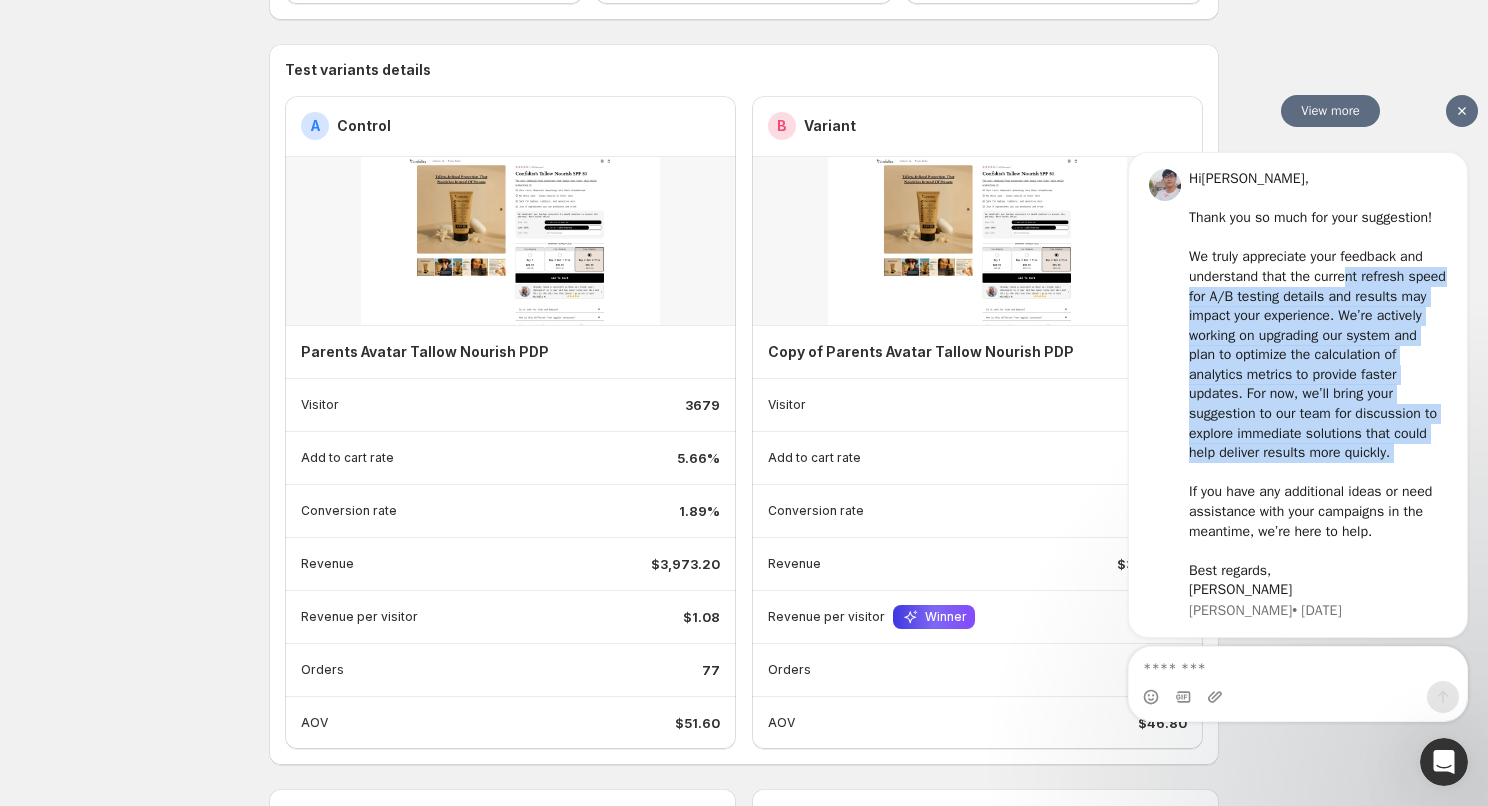 drag, startPoint x: 1350, startPoint y: 248, endPoint x: 1350, endPoint y: 475, distance: 227 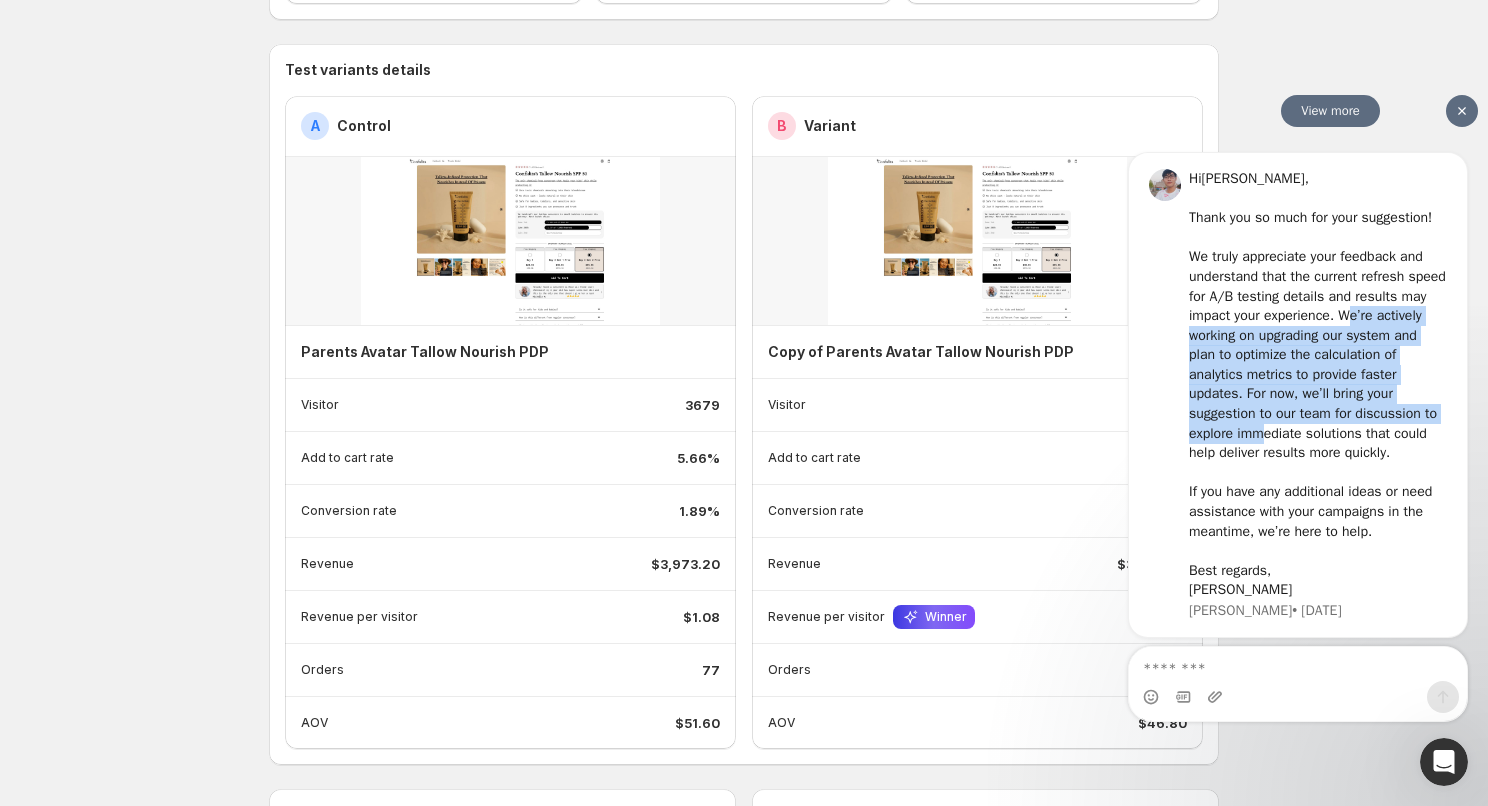 drag, startPoint x: 1360, startPoint y: 398, endPoint x: 1400, endPoint y: 275, distance: 129.34064 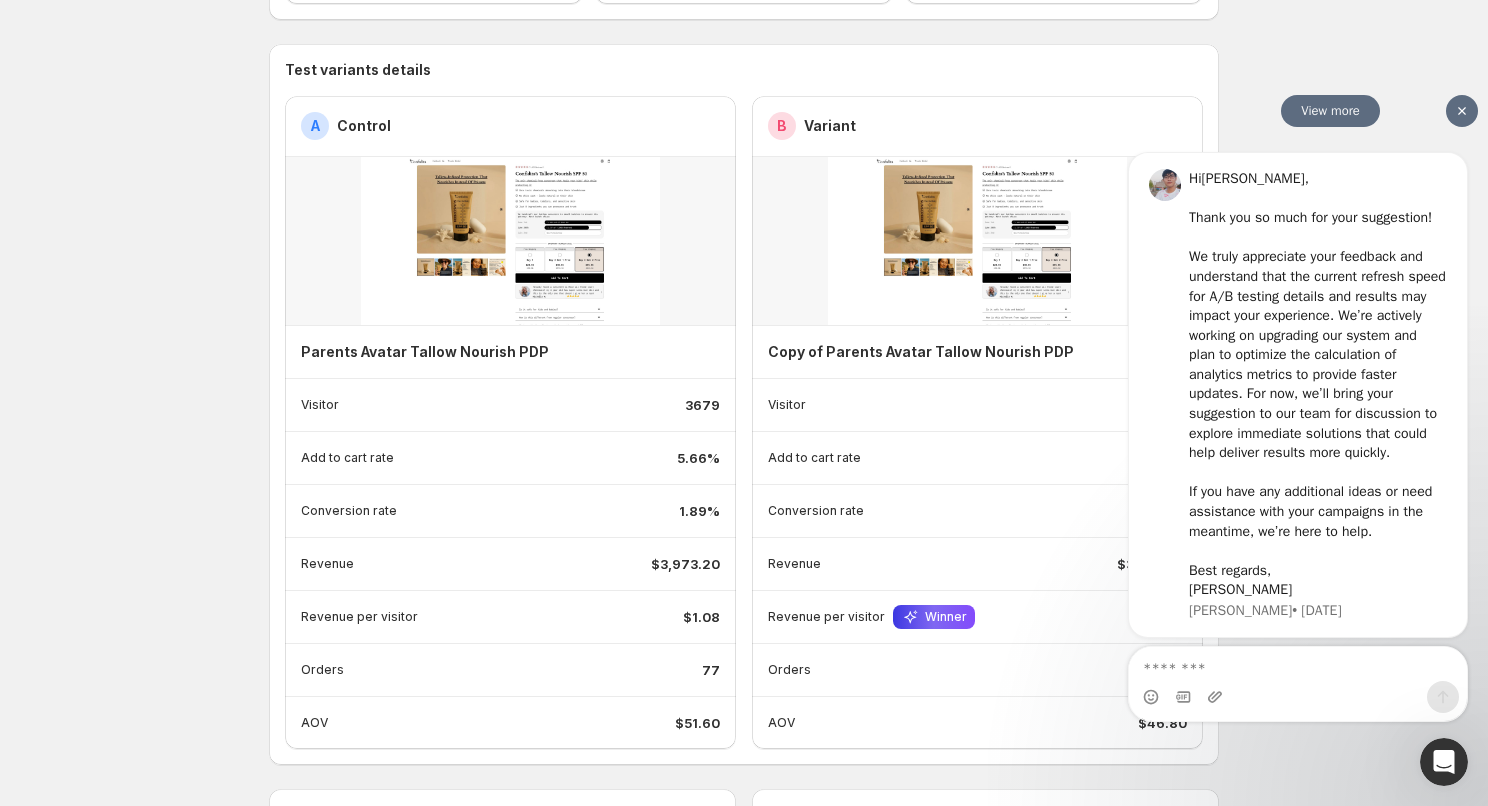 click on "We truly appreciate your feedback and understand that the current refresh speed for A/B testing details and results may impact your experience. We’re actively working on upgrading our system and plan to optimize the calculation of analytics metrics to provide faster updates. For now, we’ll bring your suggestion to our team for discussion to explore immediate solutions that could help deliver results more quickly. ​" at bounding box center (1318, 363) 